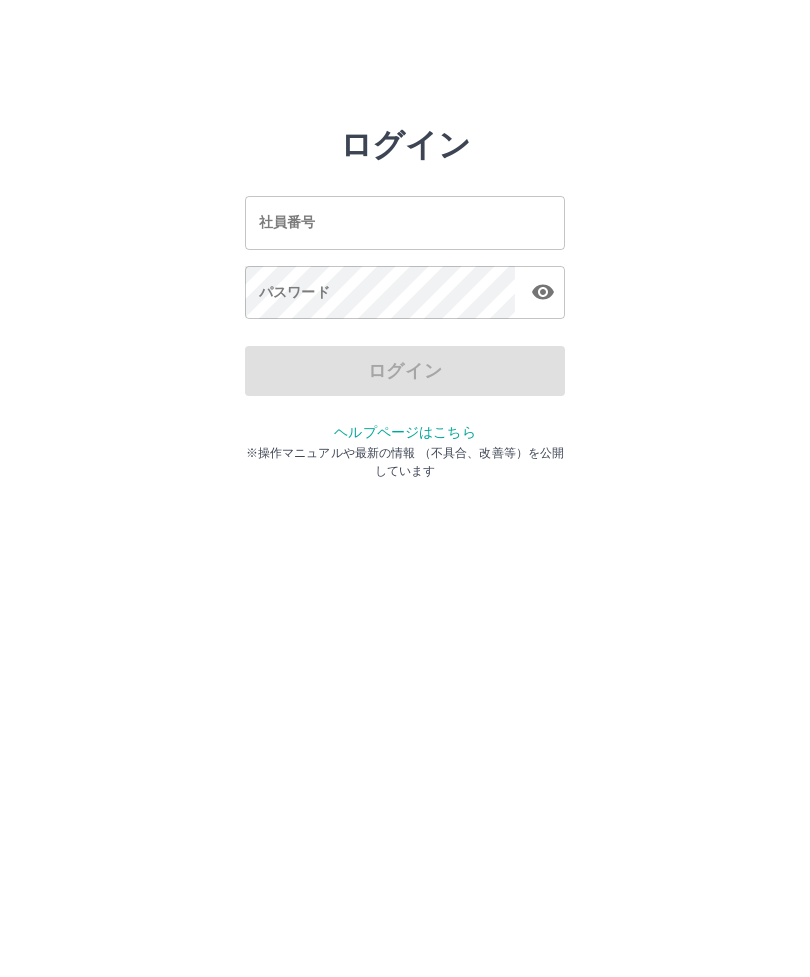 scroll, scrollTop: 0, scrollLeft: 0, axis: both 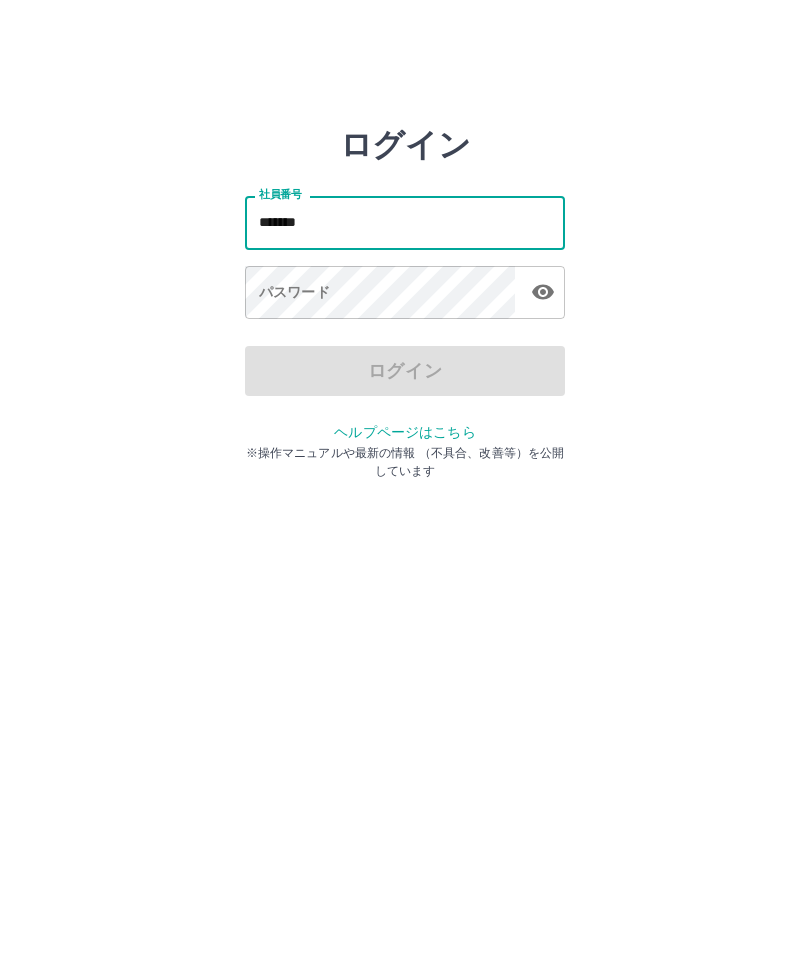 type on "*******" 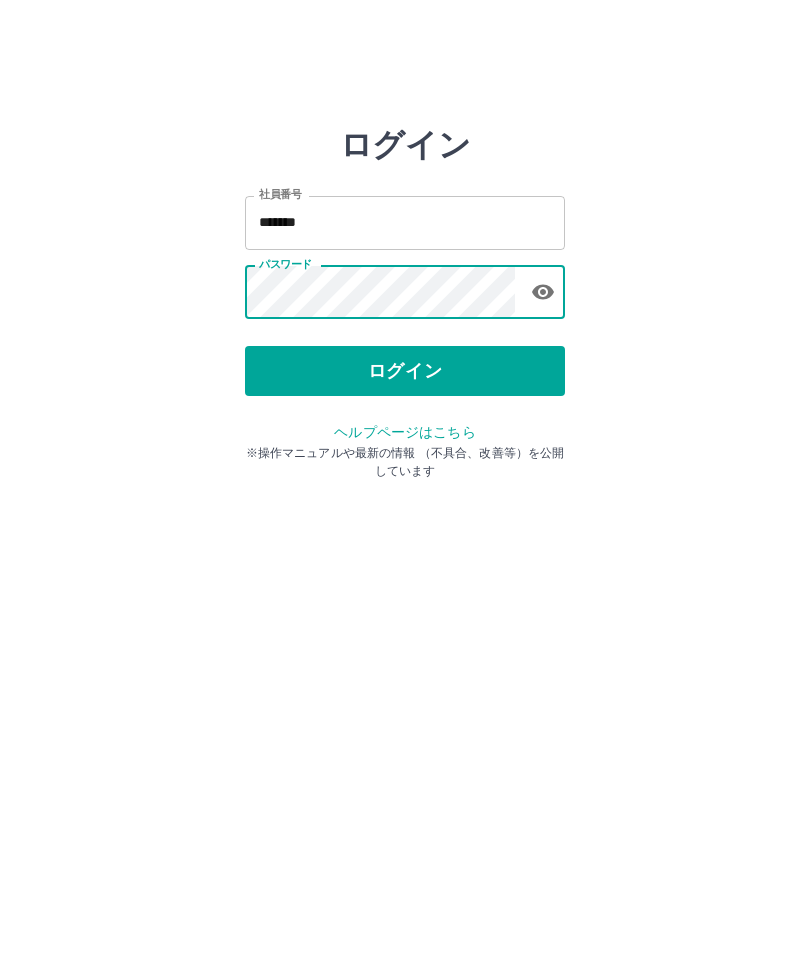click on "ログイン" at bounding box center (405, 371) 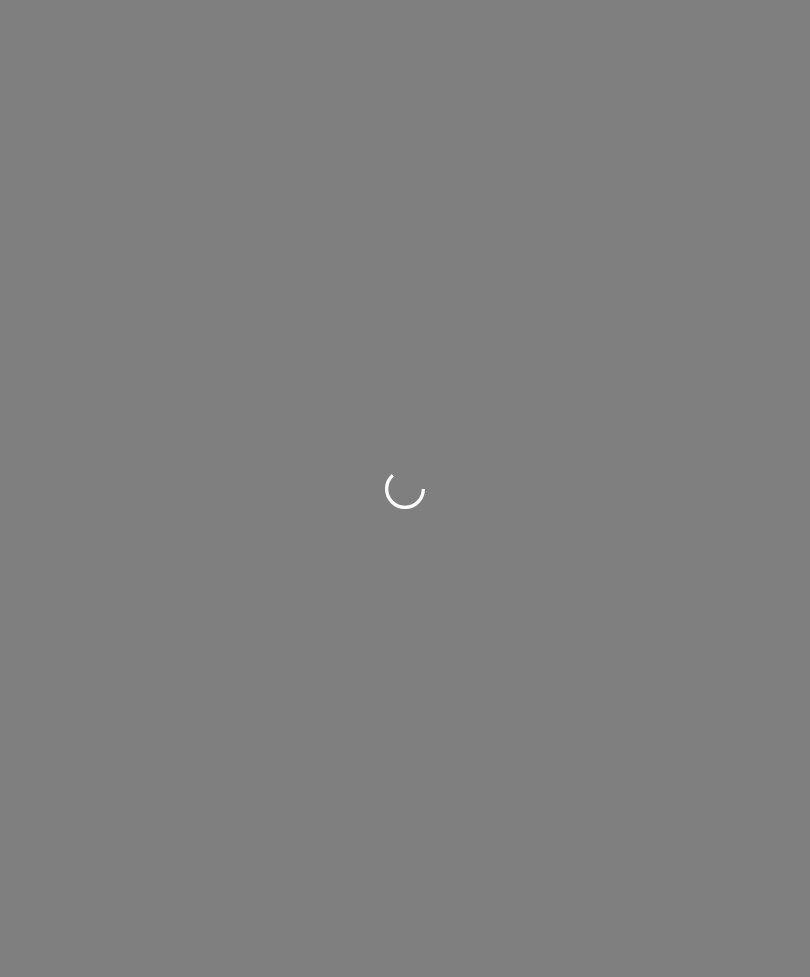 scroll, scrollTop: 0, scrollLeft: 0, axis: both 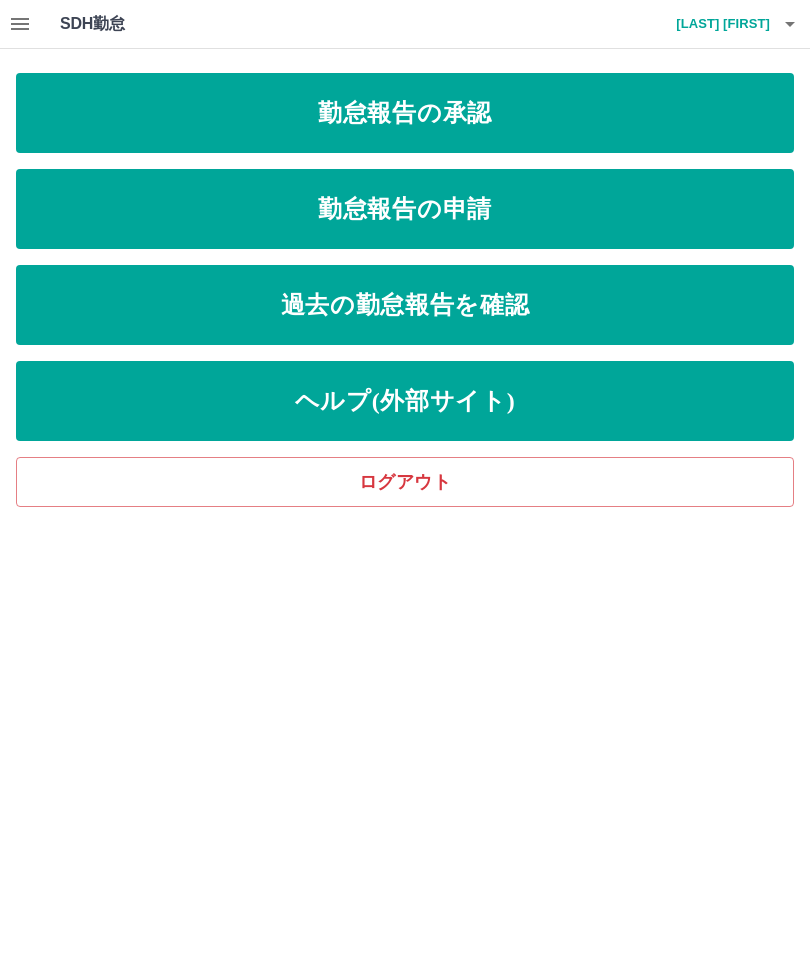 click on "過去の勤怠報告を確認" at bounding box center [405, 305] 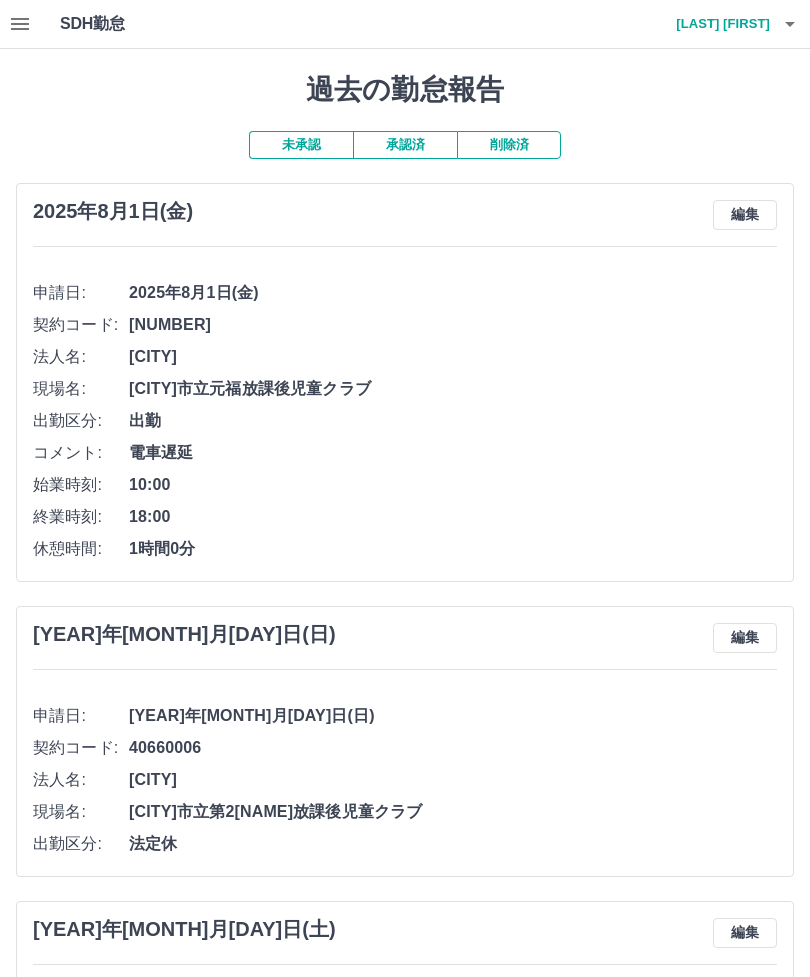 click on "承認済" at bounding box center (405, 145) 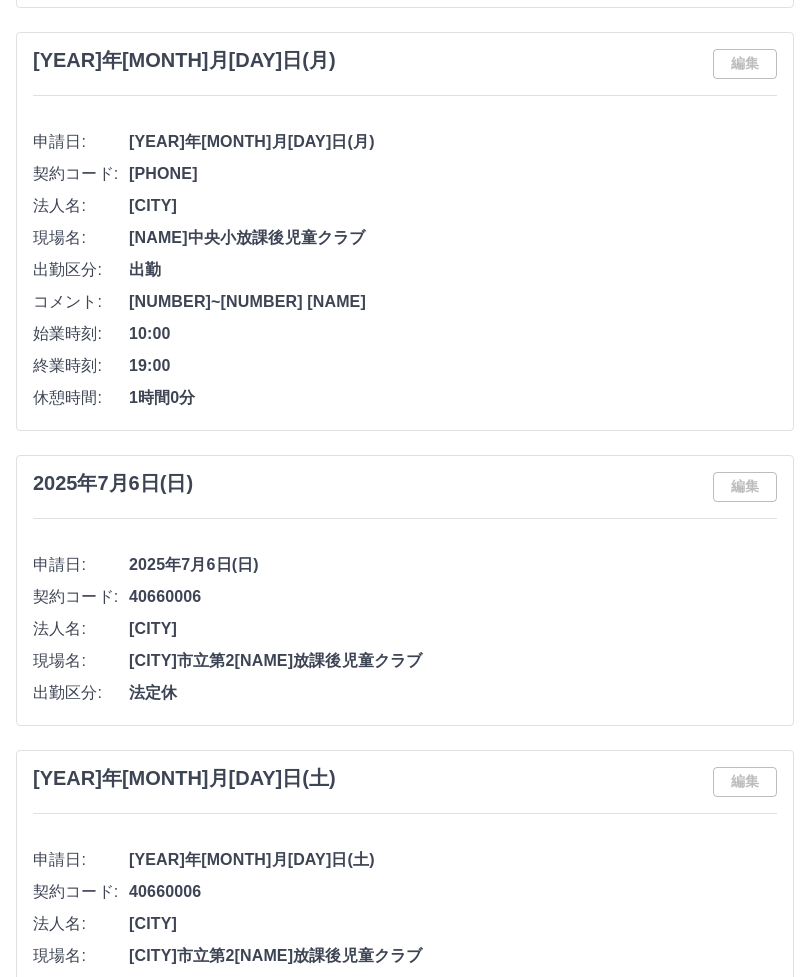 scroll, scrollTop: 8892, scrollLeft: 0, axis: vertical 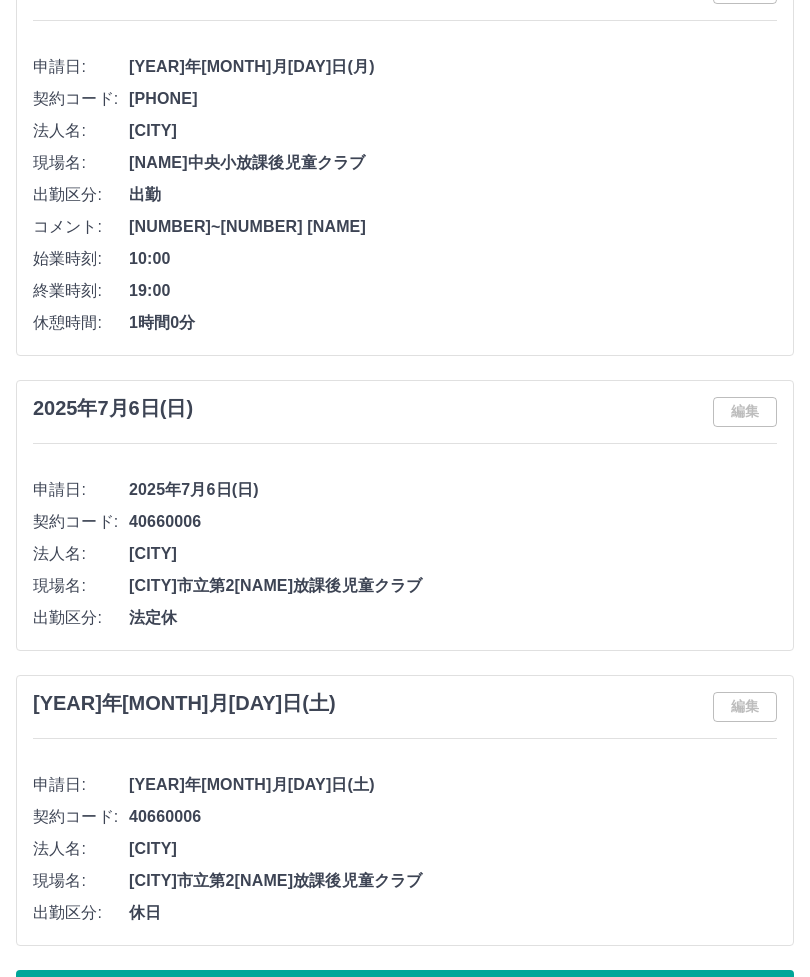 click on "もっと見る" at bounding box center (405, 995) 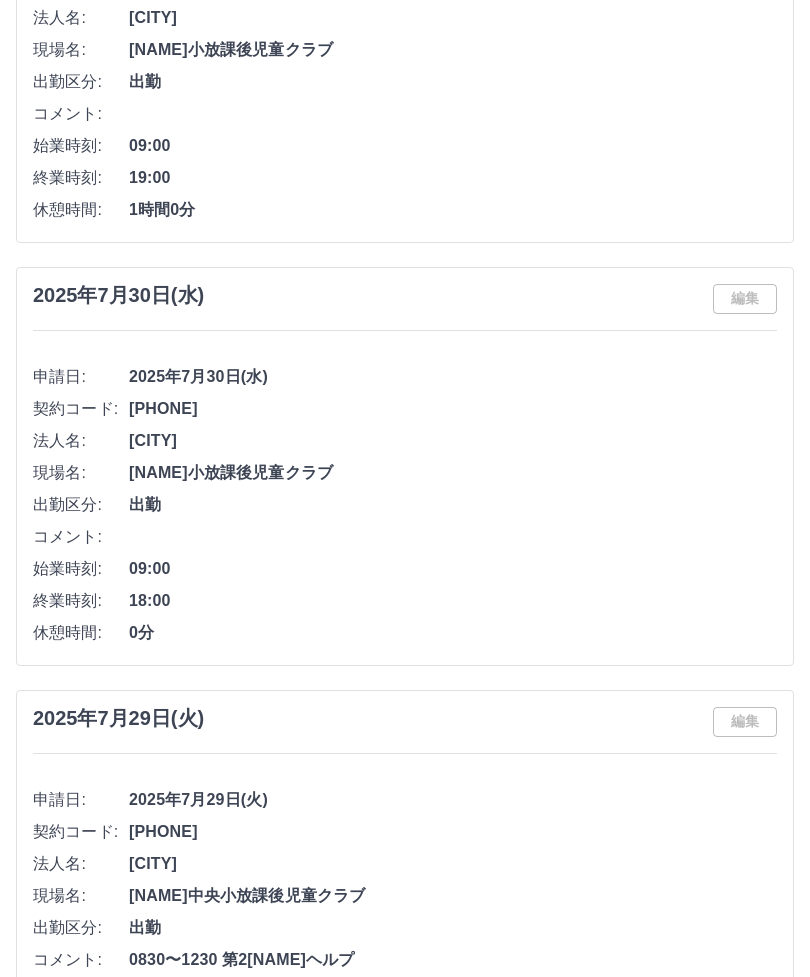 scroll, scrollTop: 0, scrollLeft: 0, axis: both 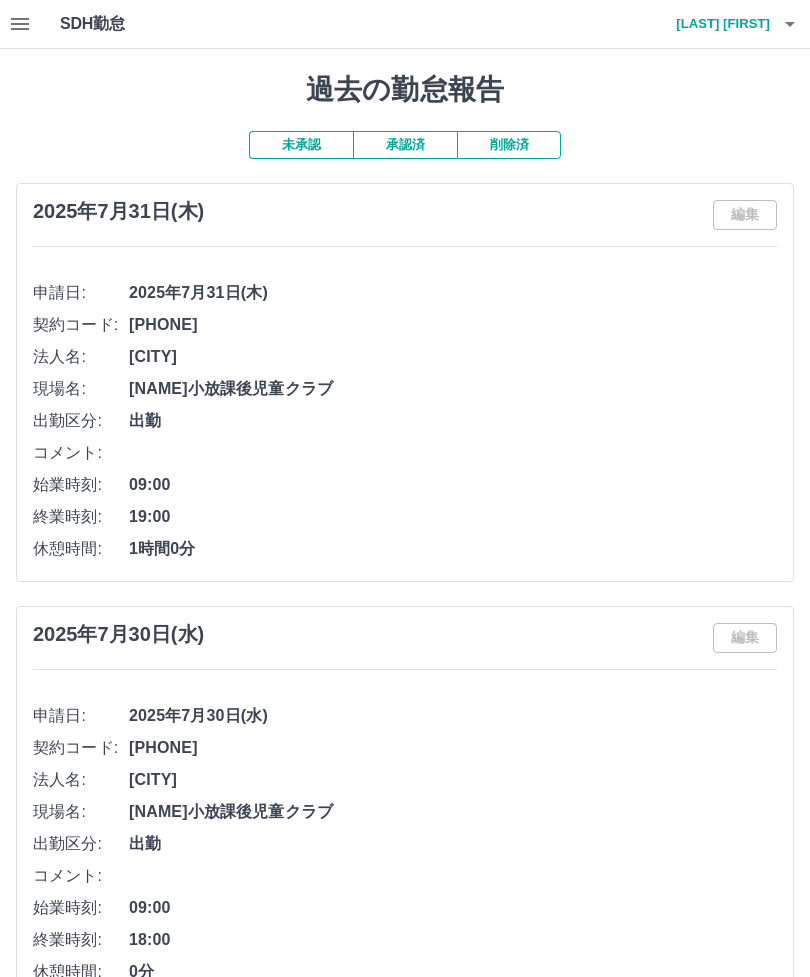 click on "[LAST]　[FIRST]" at bounding box center [710, 24] 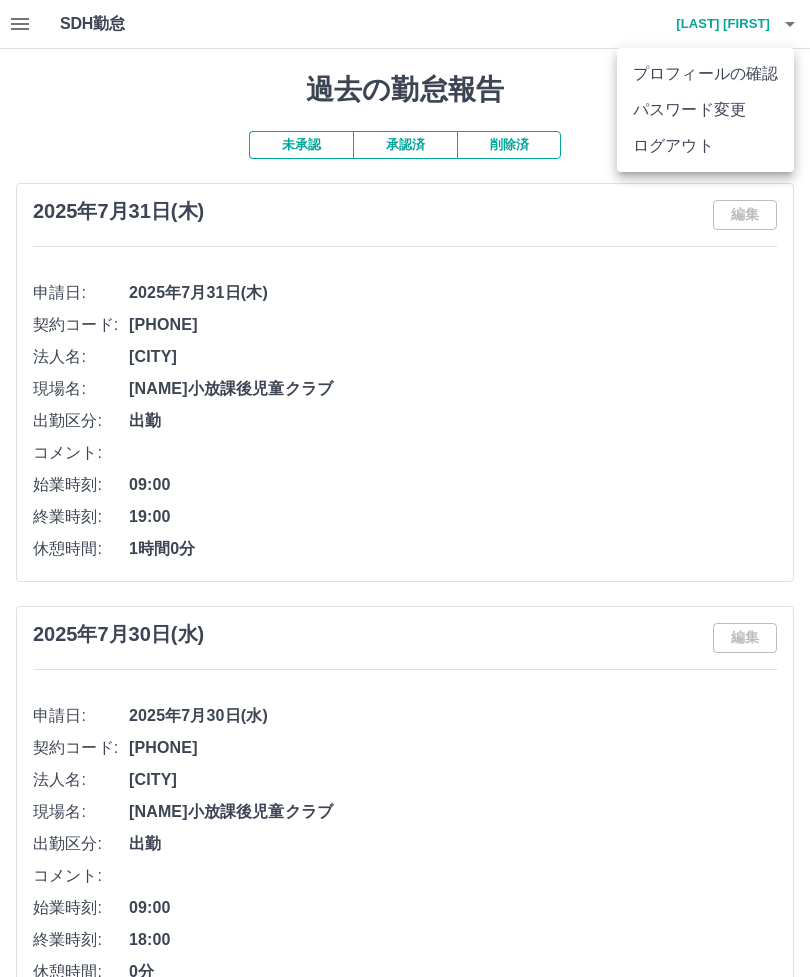 click on "ログアウト" at bounding box center [705, 146] 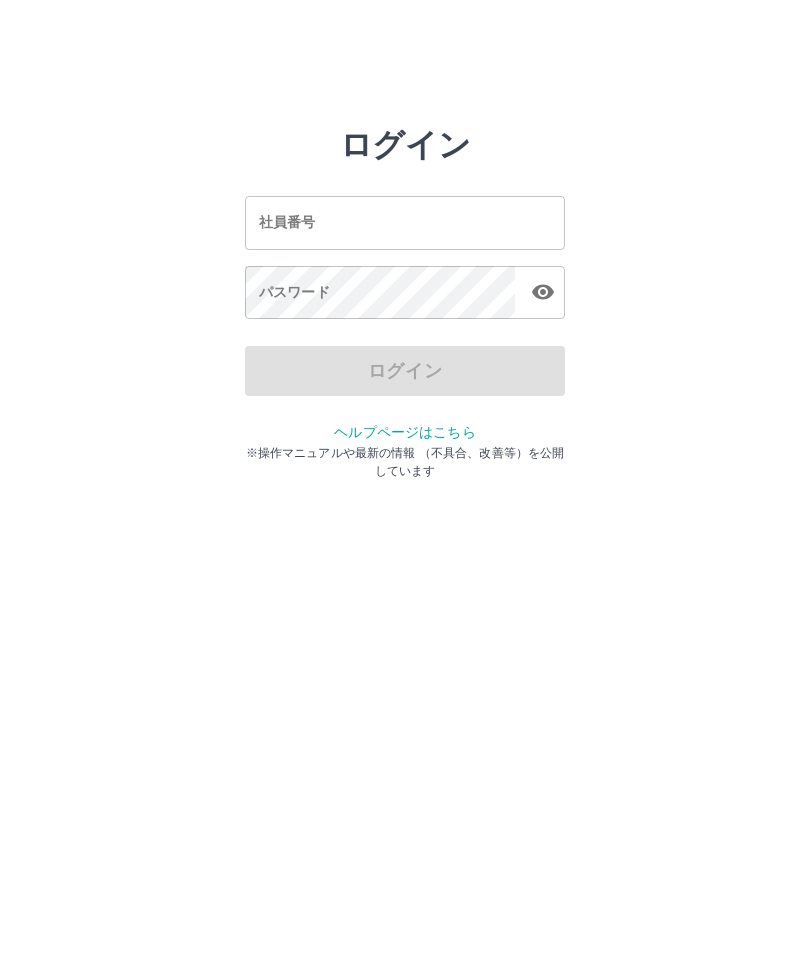 scroll, scrollTop: 0, scrollLeft: 0, axis: both 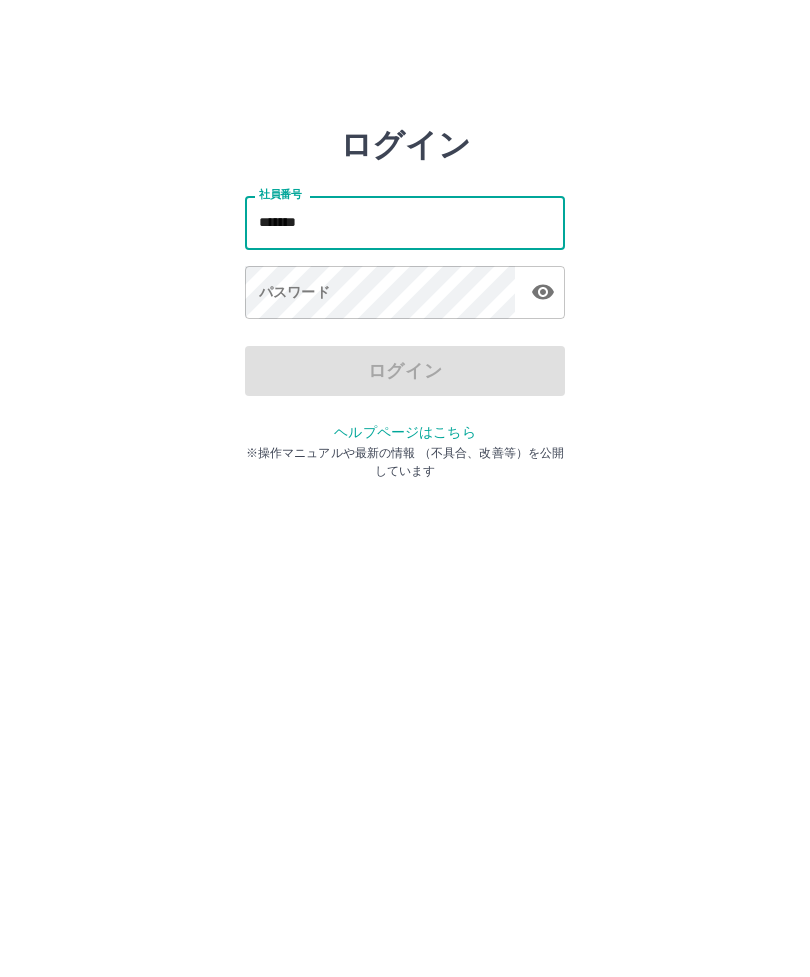 type on "*******" 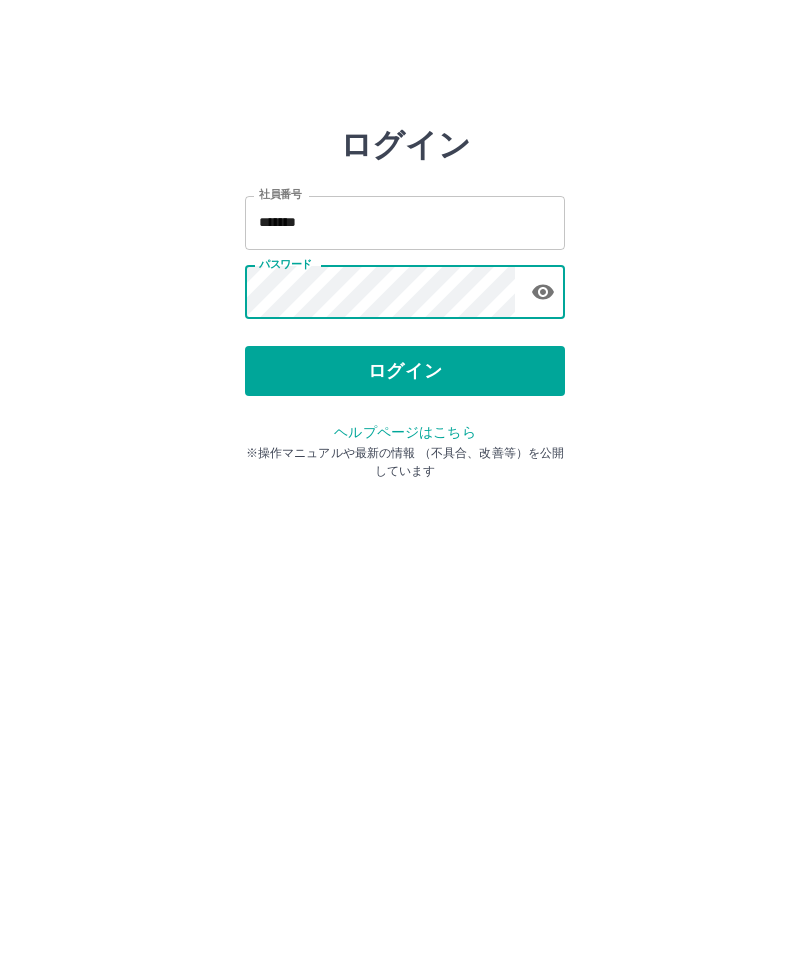 click on "ログイン" at bounding box center (405, 371) 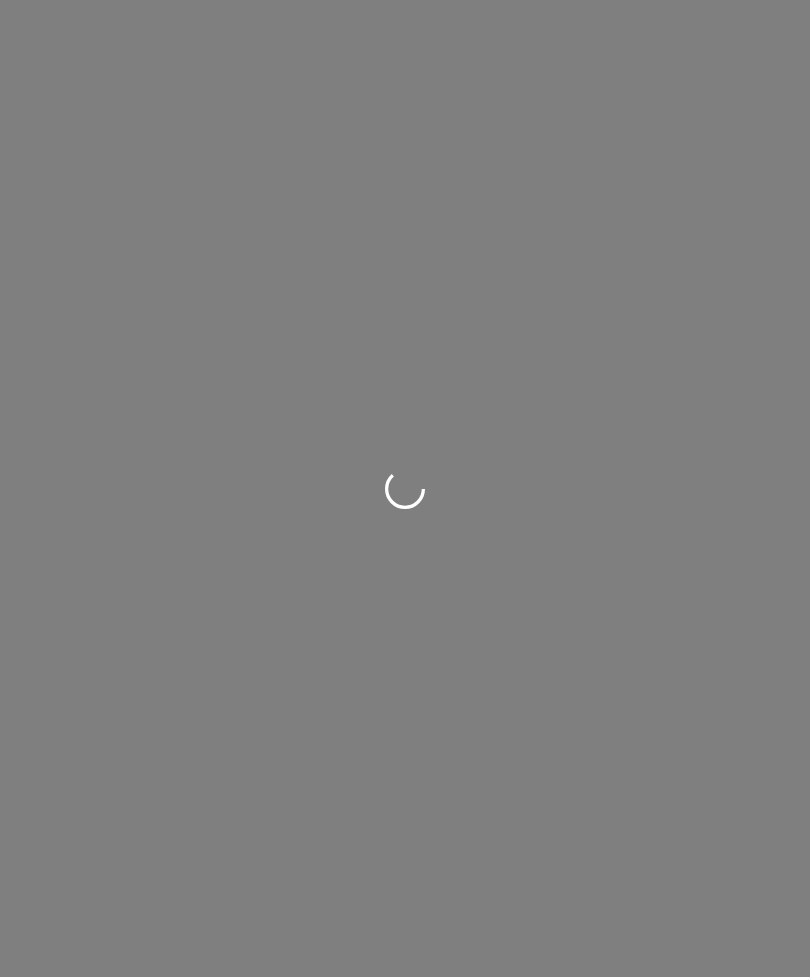 scroll, scrollTop: 0, scrollLeft: 0, axis: both 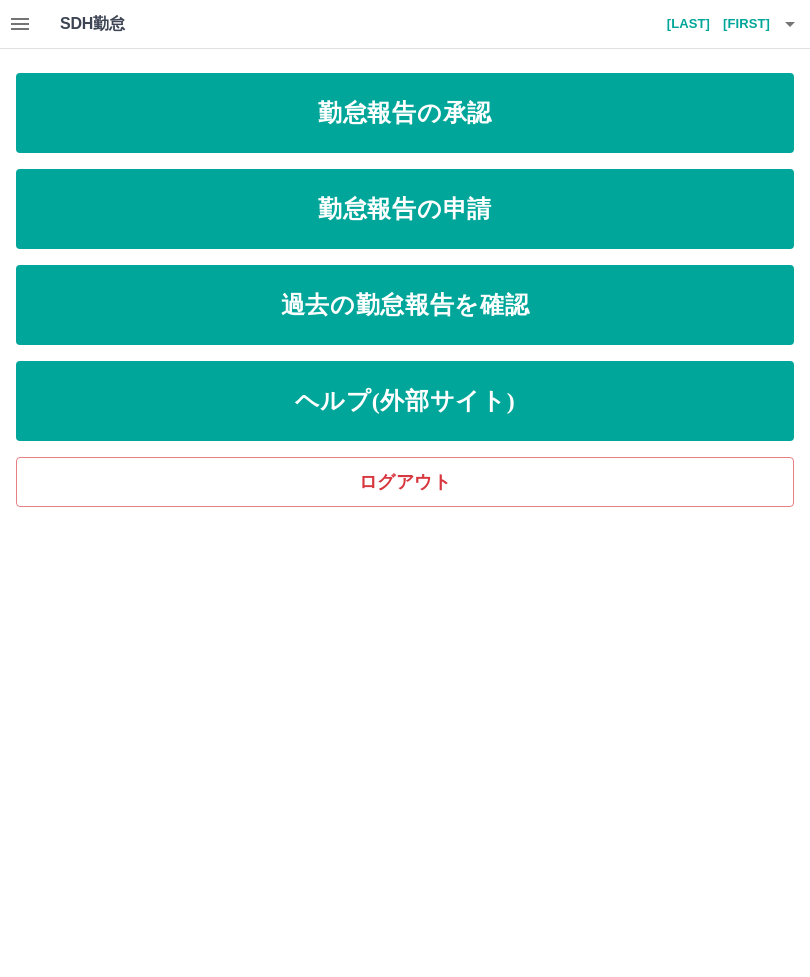 click on "勤怠報告の申請" at bounding box center (405, 209) 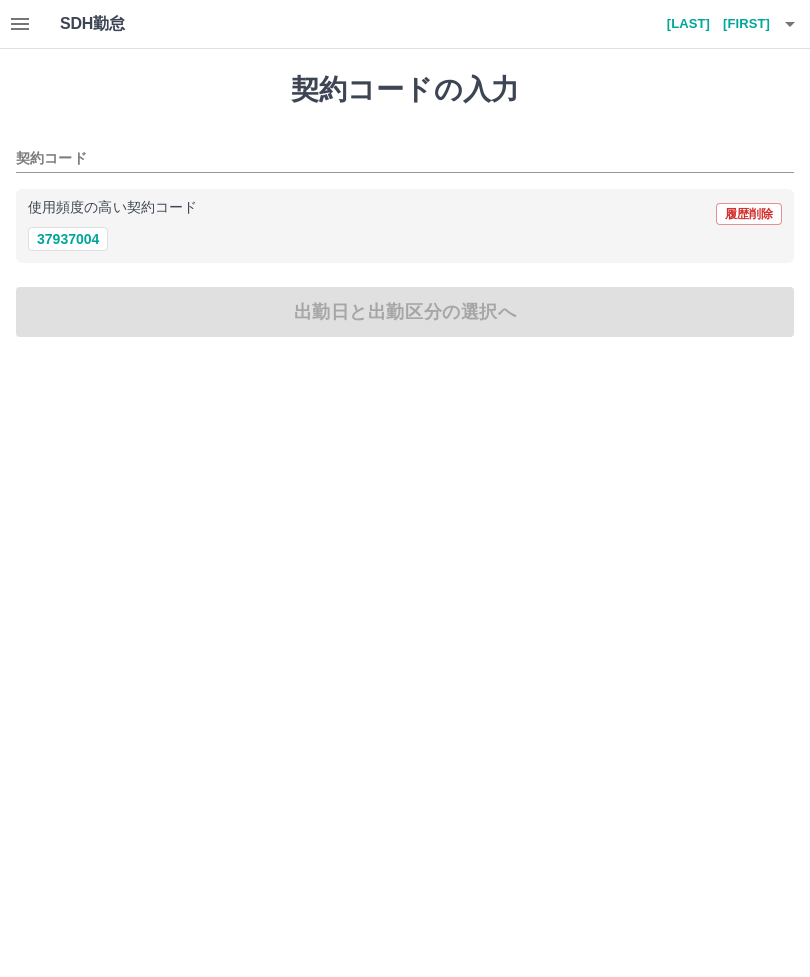 click on "37937004" at bounding box center (68, 239) 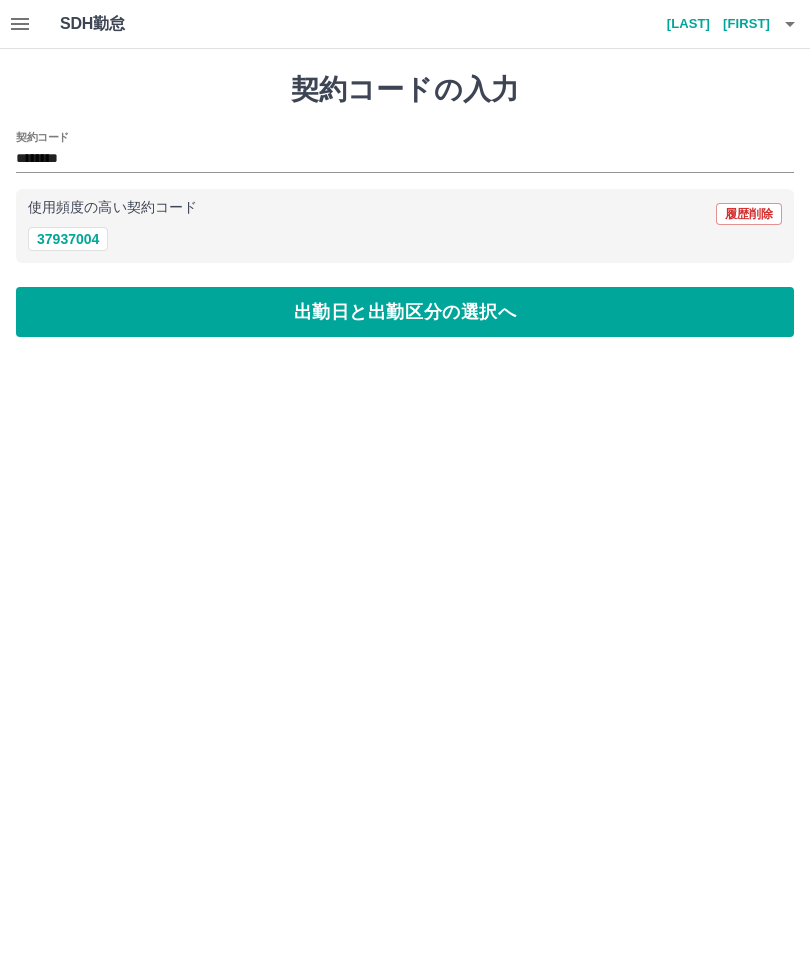 click on "出勤日と出勤区分の選択へ" at bounding box center (405, 312) 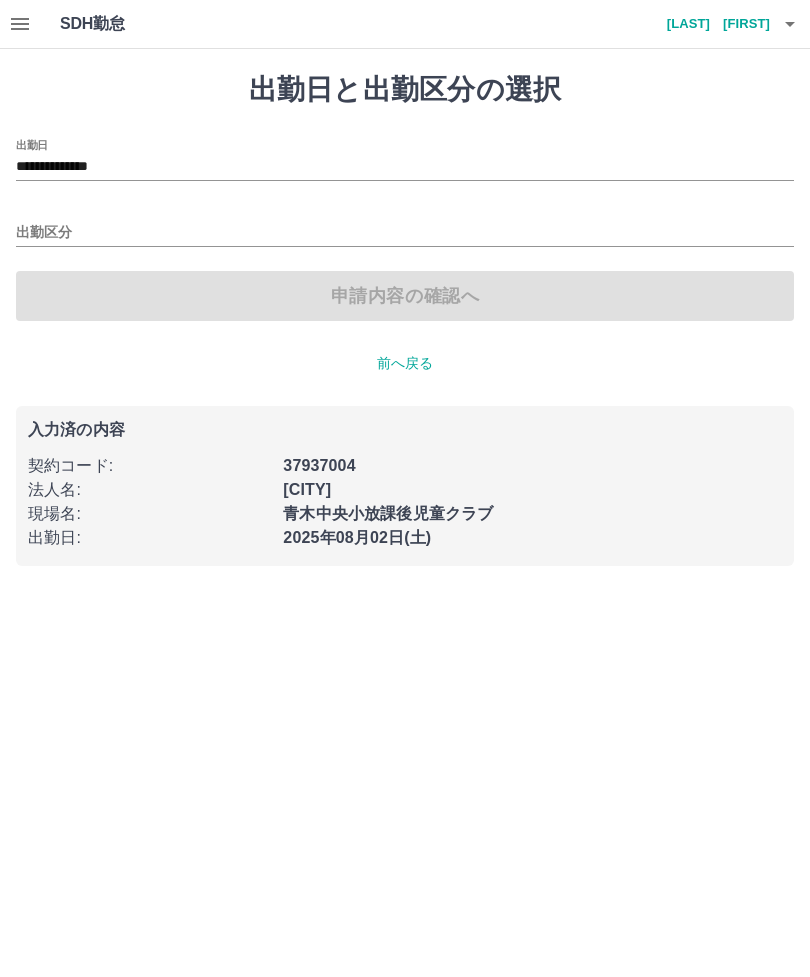 click on "**********" at bounding box center [405, 167] 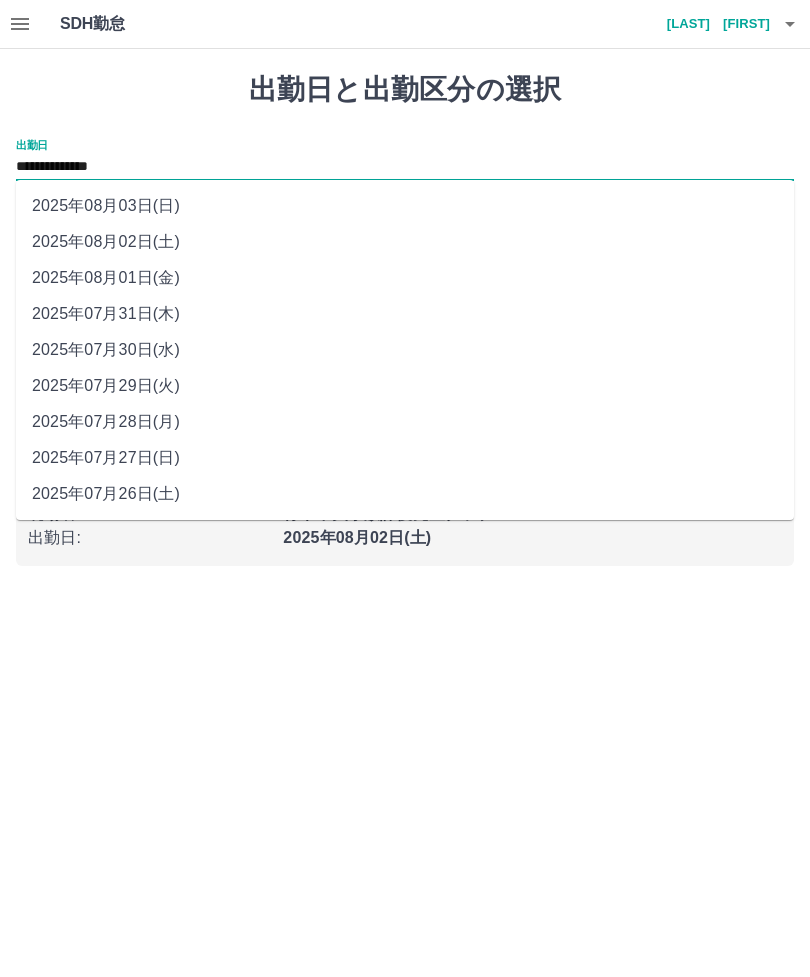 click on "2025年07月26日(土)" at bounding box center [405, 494] 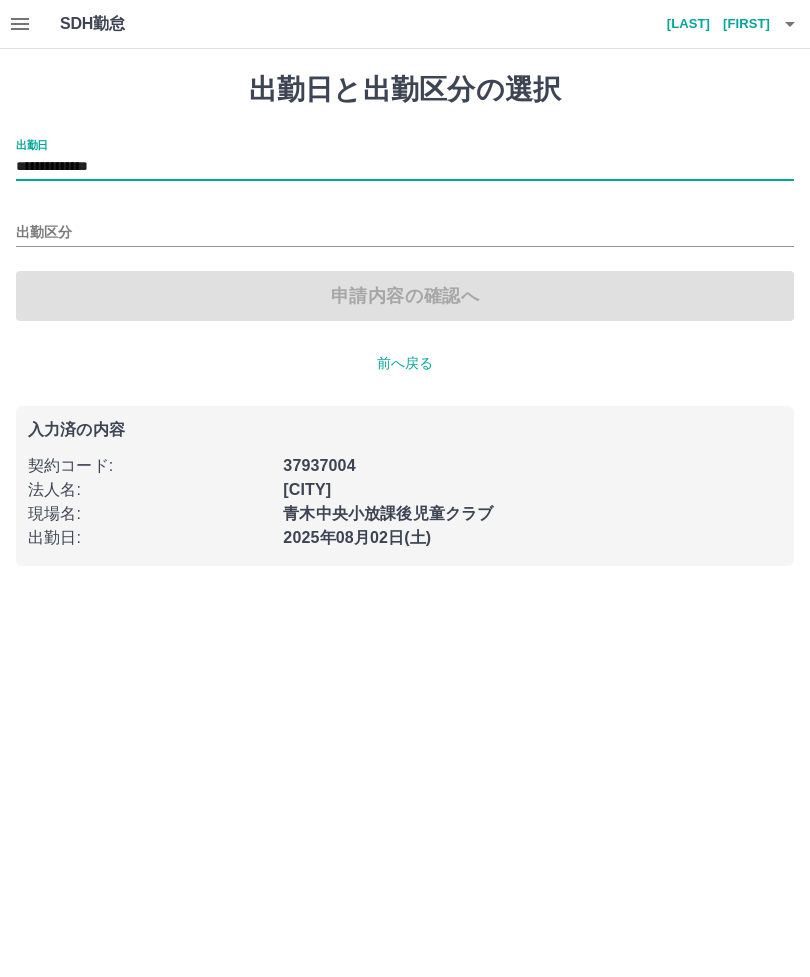 click on "出勤区分" at bounding box center [405, 233] 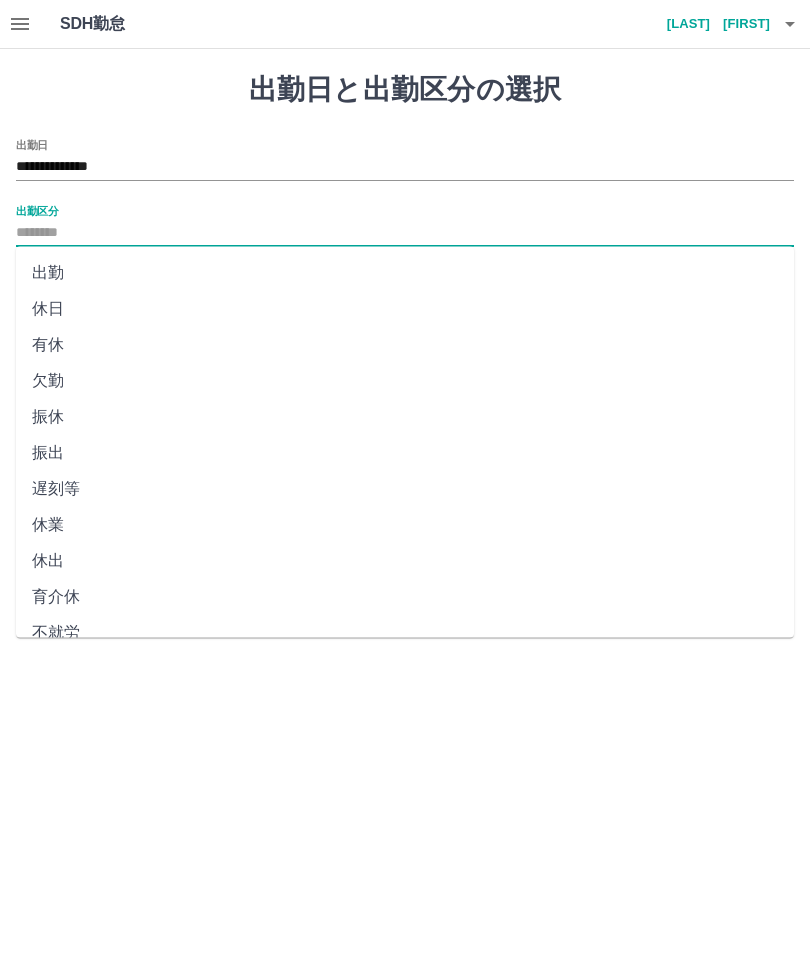 click on "有休" at bounding box center (405, 345) 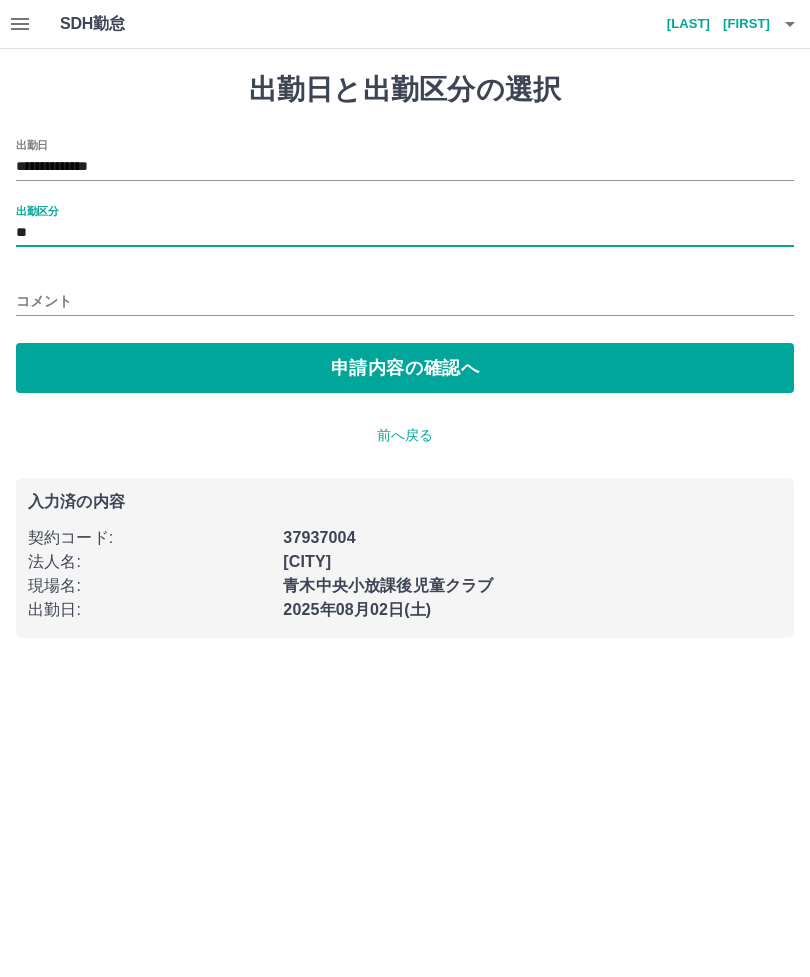click on "申請内容の確認へ" at bounding box center (405, 368) 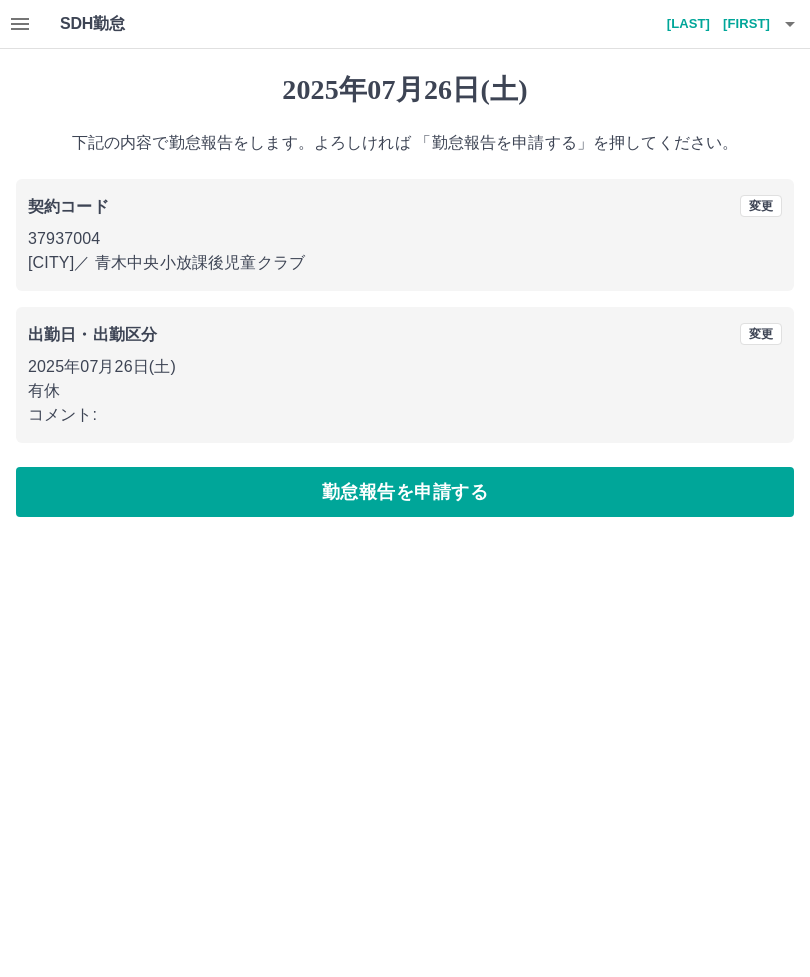 click on "勤怠報告を申請する" at bounding box center (405, 492) 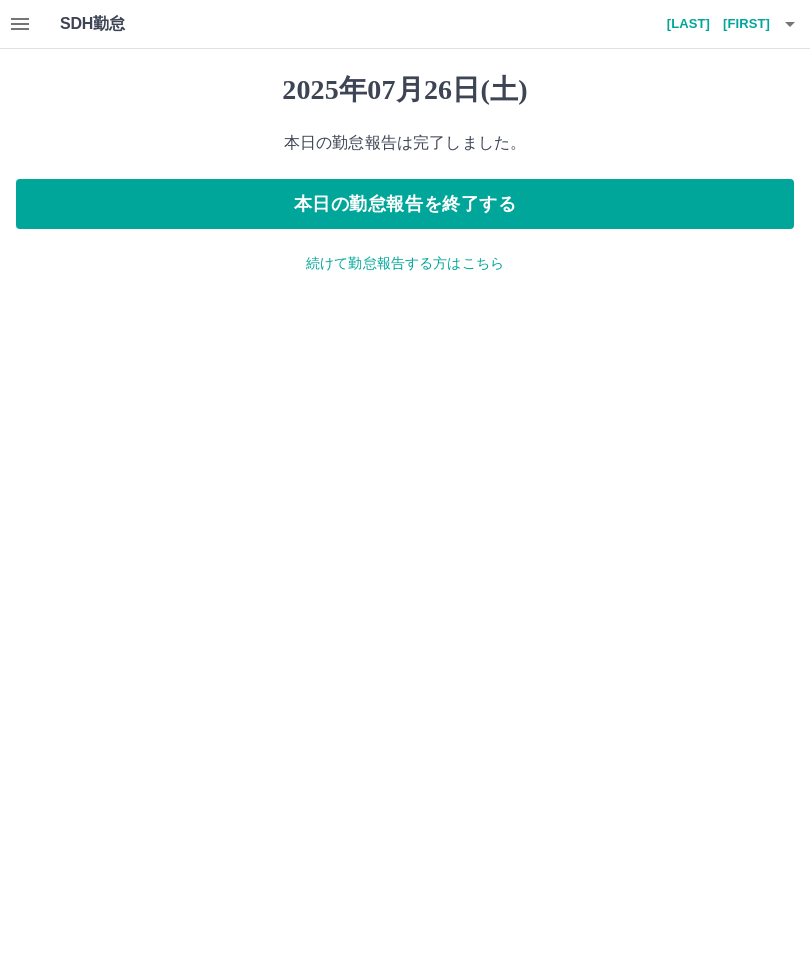 click on "本日の勤怠報告を終了する" at bounding box center (405, 204) 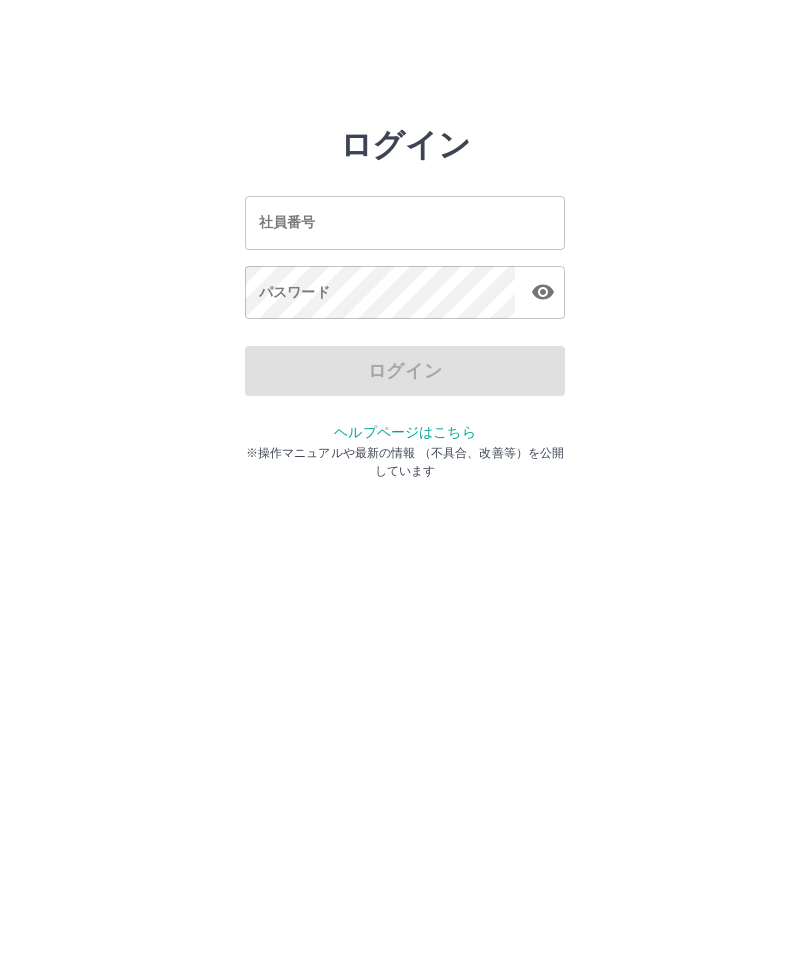 scroll, scrollTop: 0, scrollLeft: 0, axis: both 